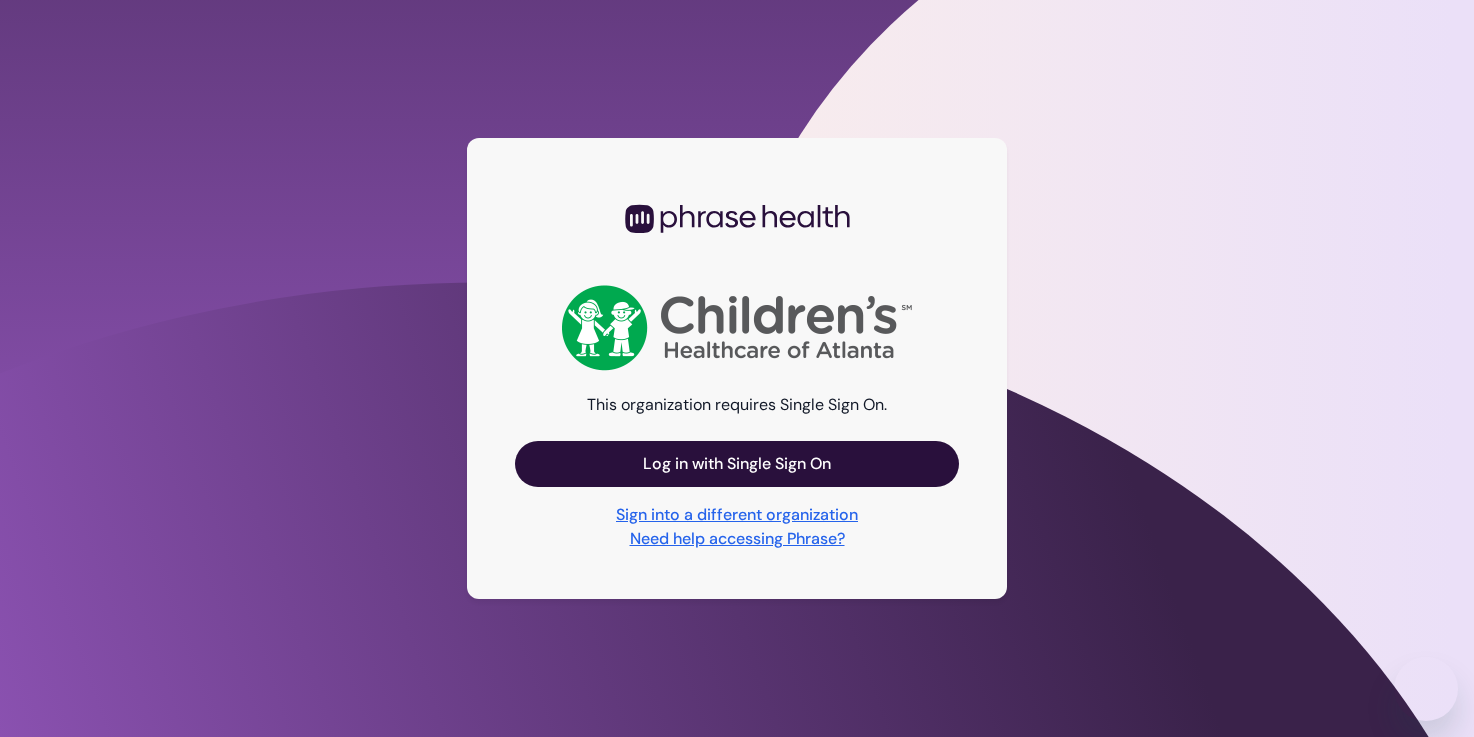 scroll, scrollTop: 0, scrollLeft: 0, axis: both 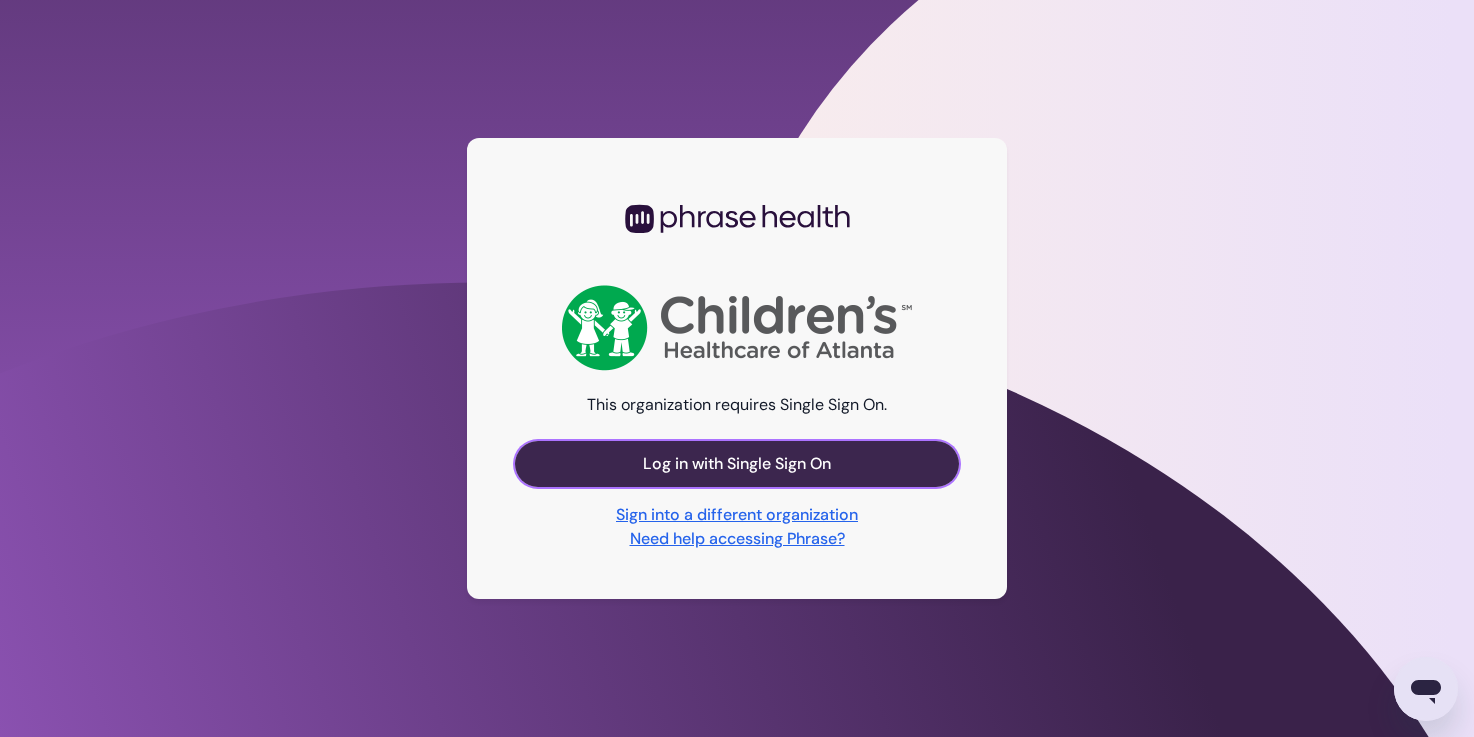 click on "Log in with Single Sign On" at bounding box center (737, 464) 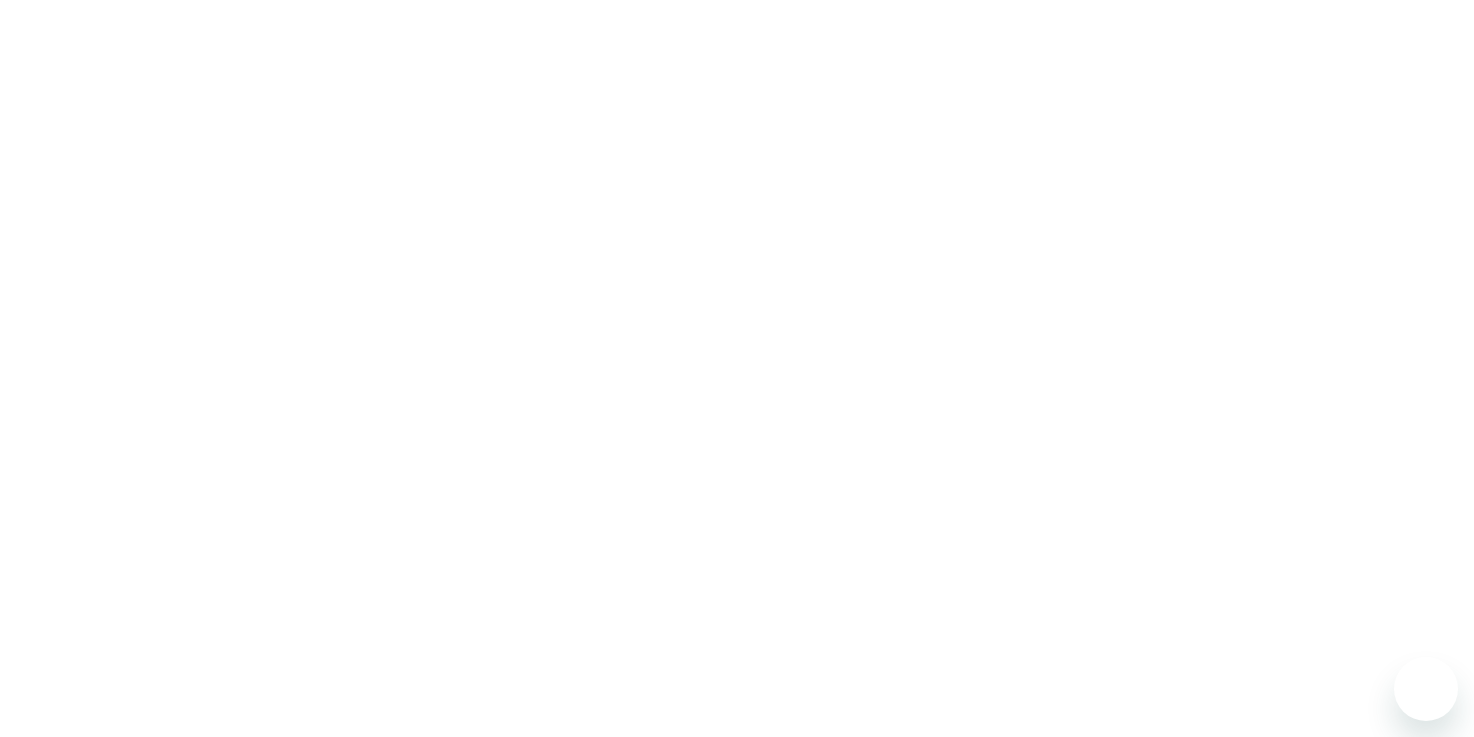 scroll, scrollTop: 0, scrollLeft: 0, axis: both 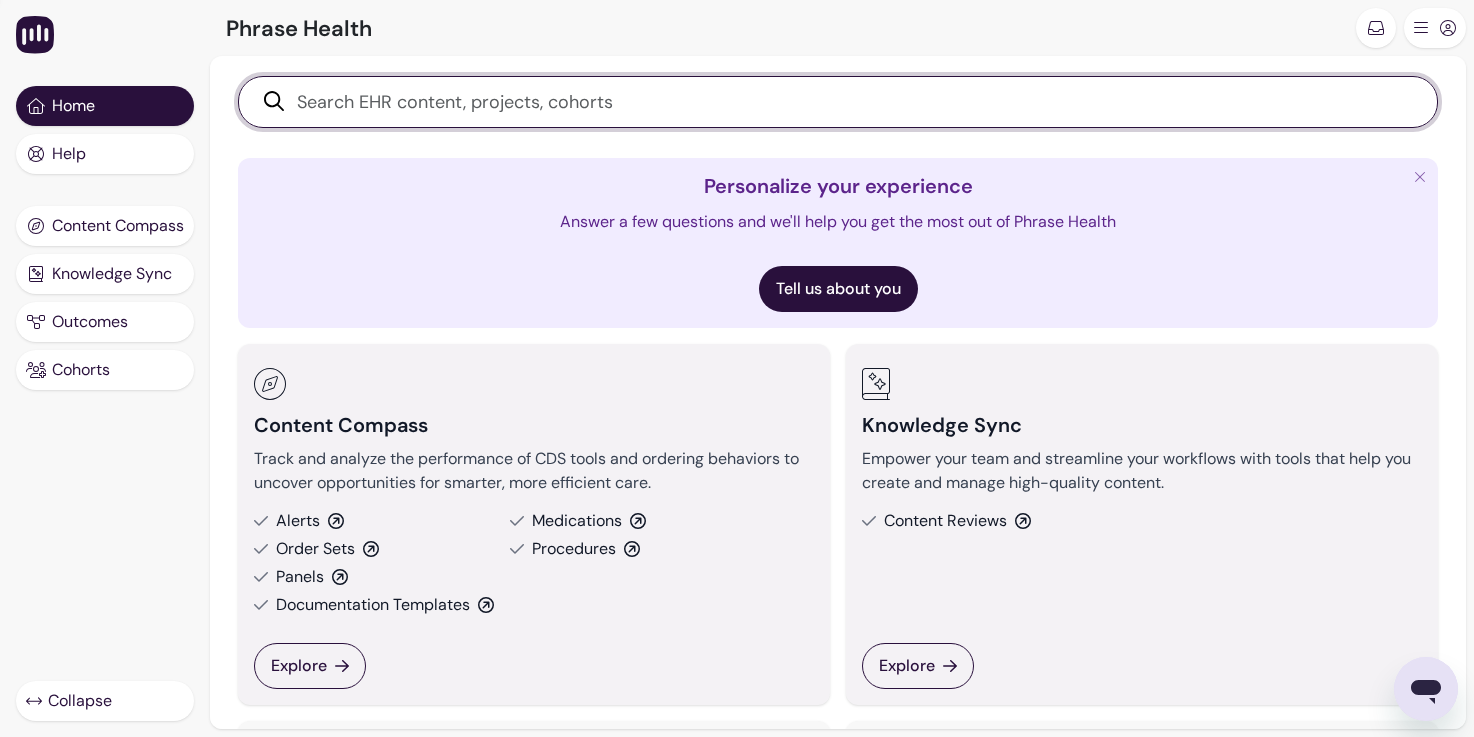 click at bounding box center (849, 102) 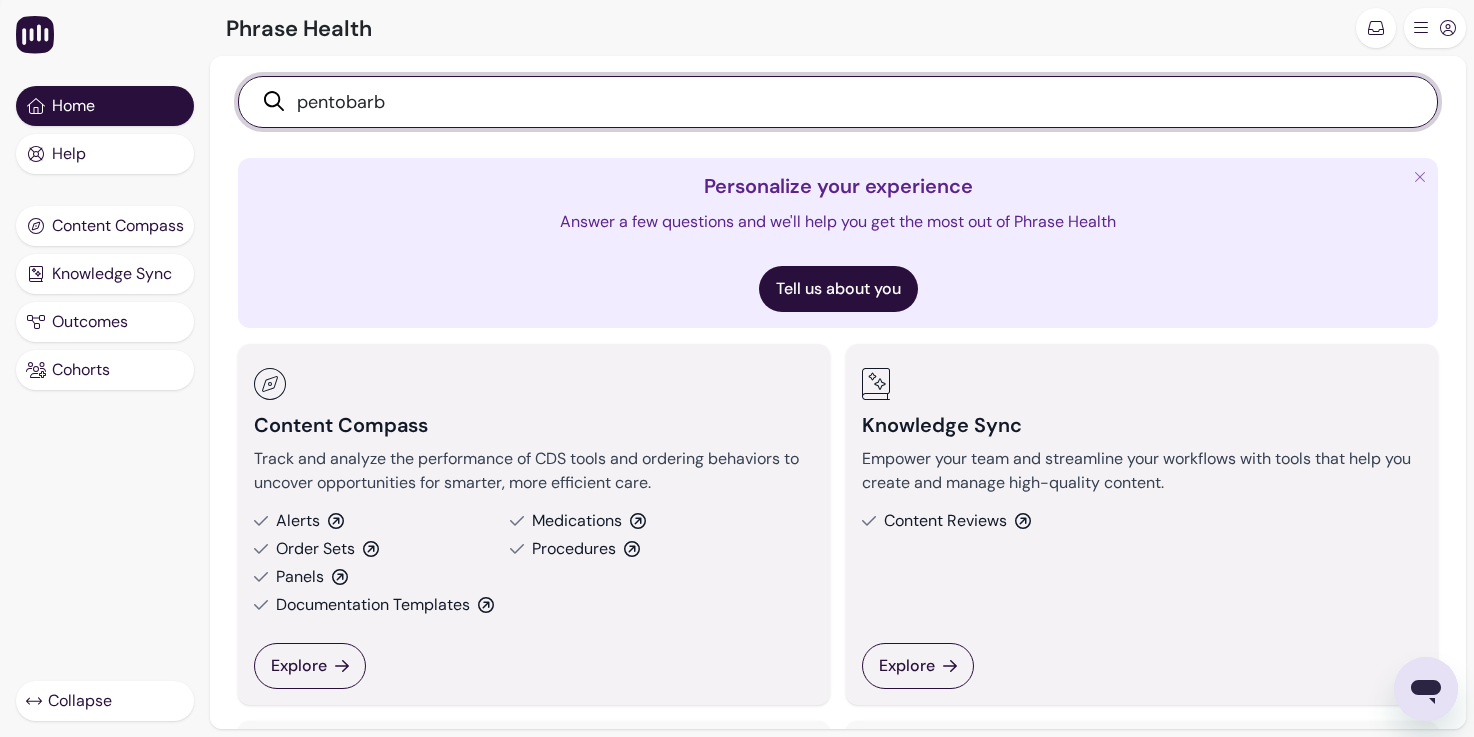 type on "pentobarb" 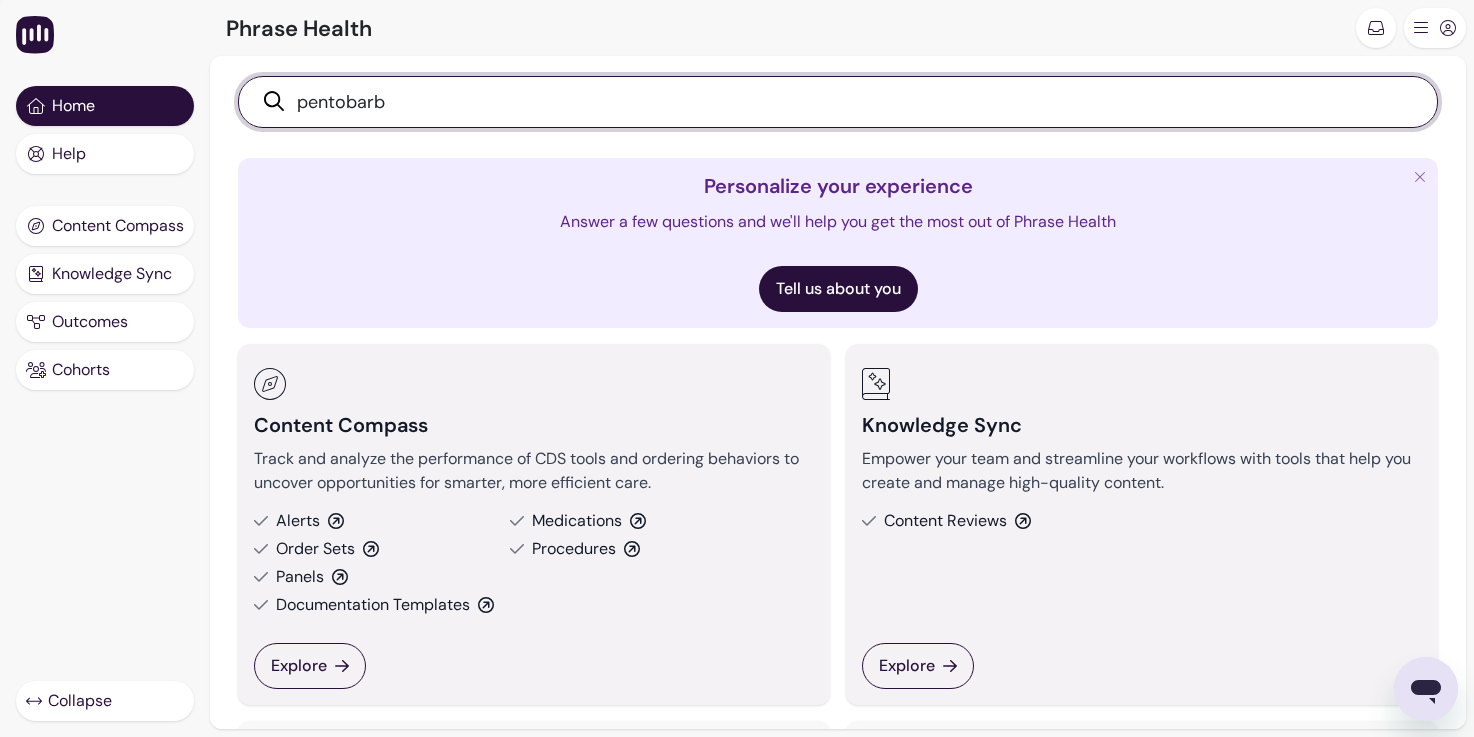 click on "pentobarb" at bounding box center (849, 102) 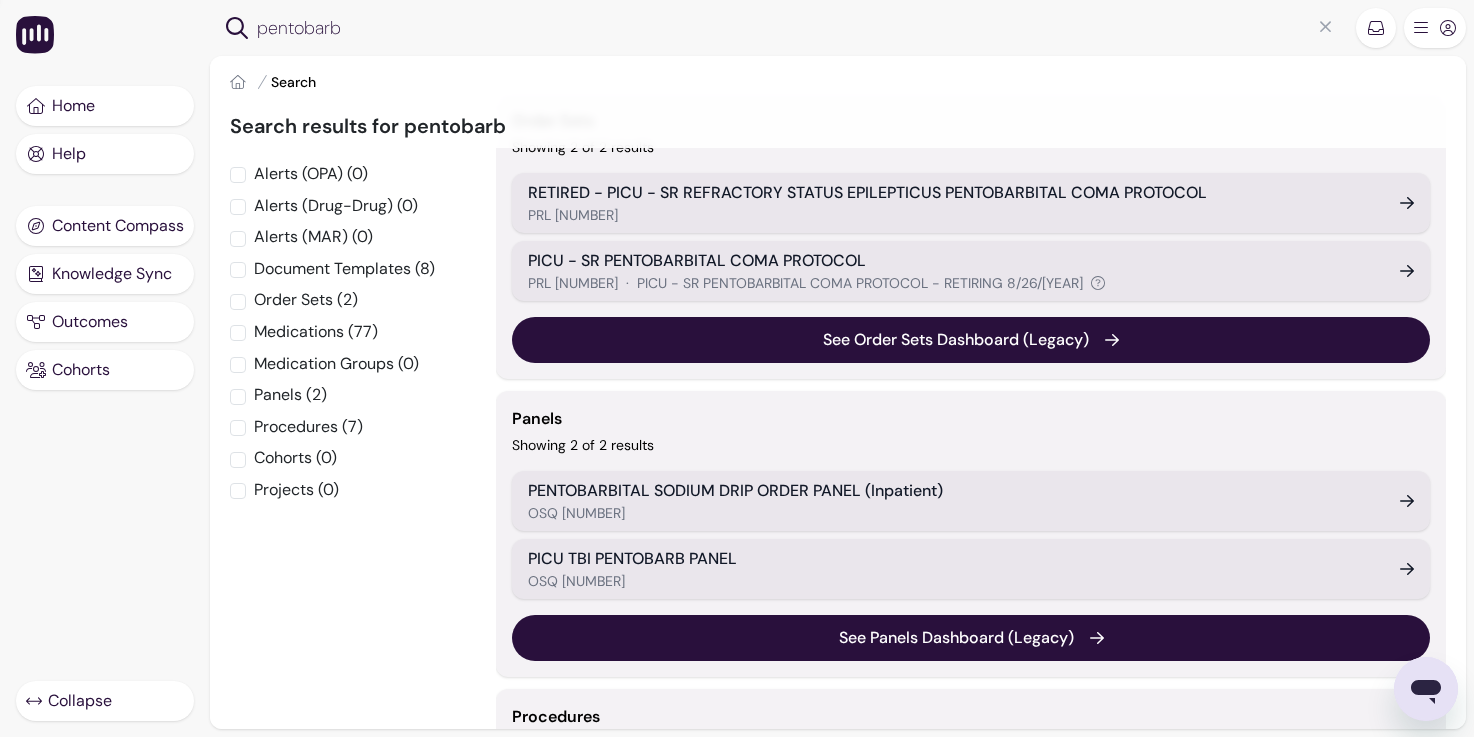 scroll, scrollTop: 0, scrollLeft: 0, axis: both 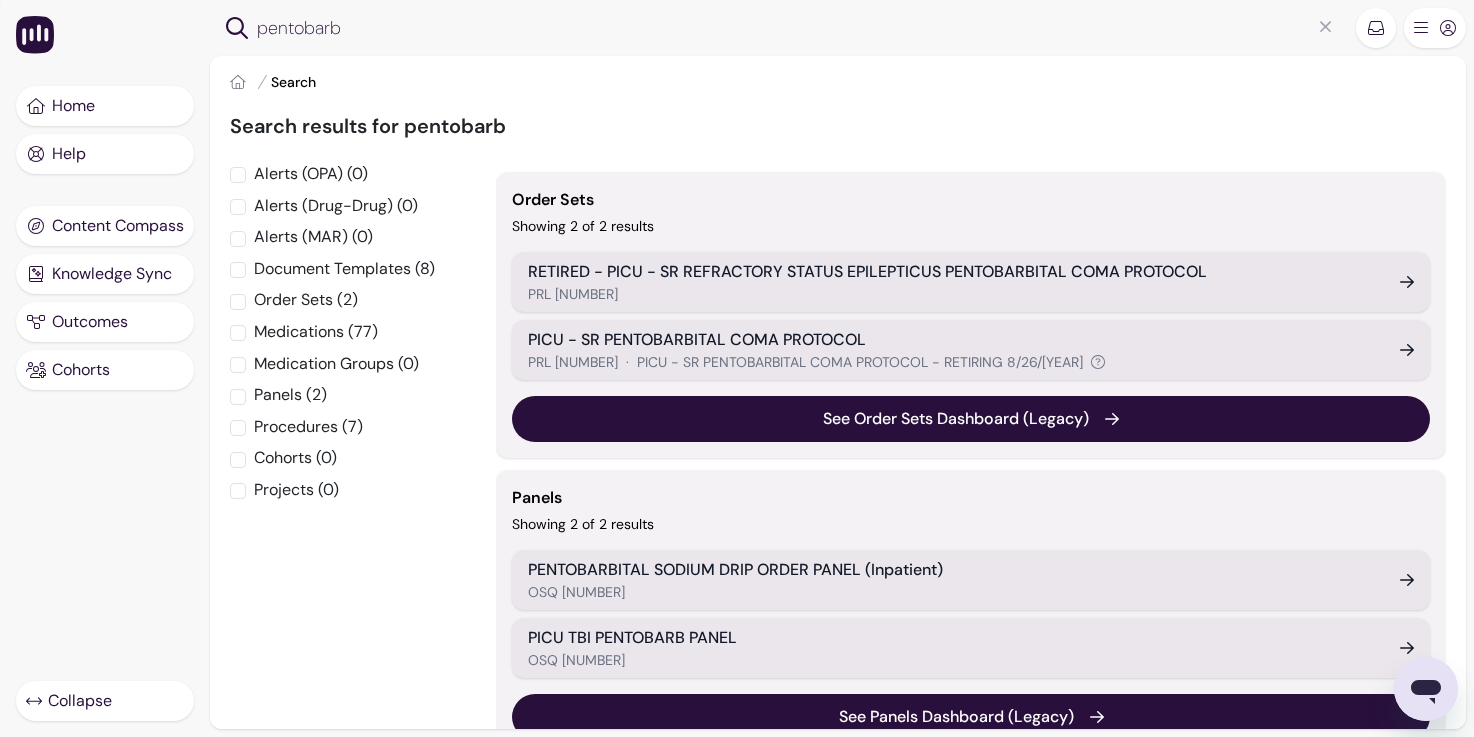 click on "PICU - SR PENTOBARBITAL COMA PROTOCOL" at bounding box center [952, 340] 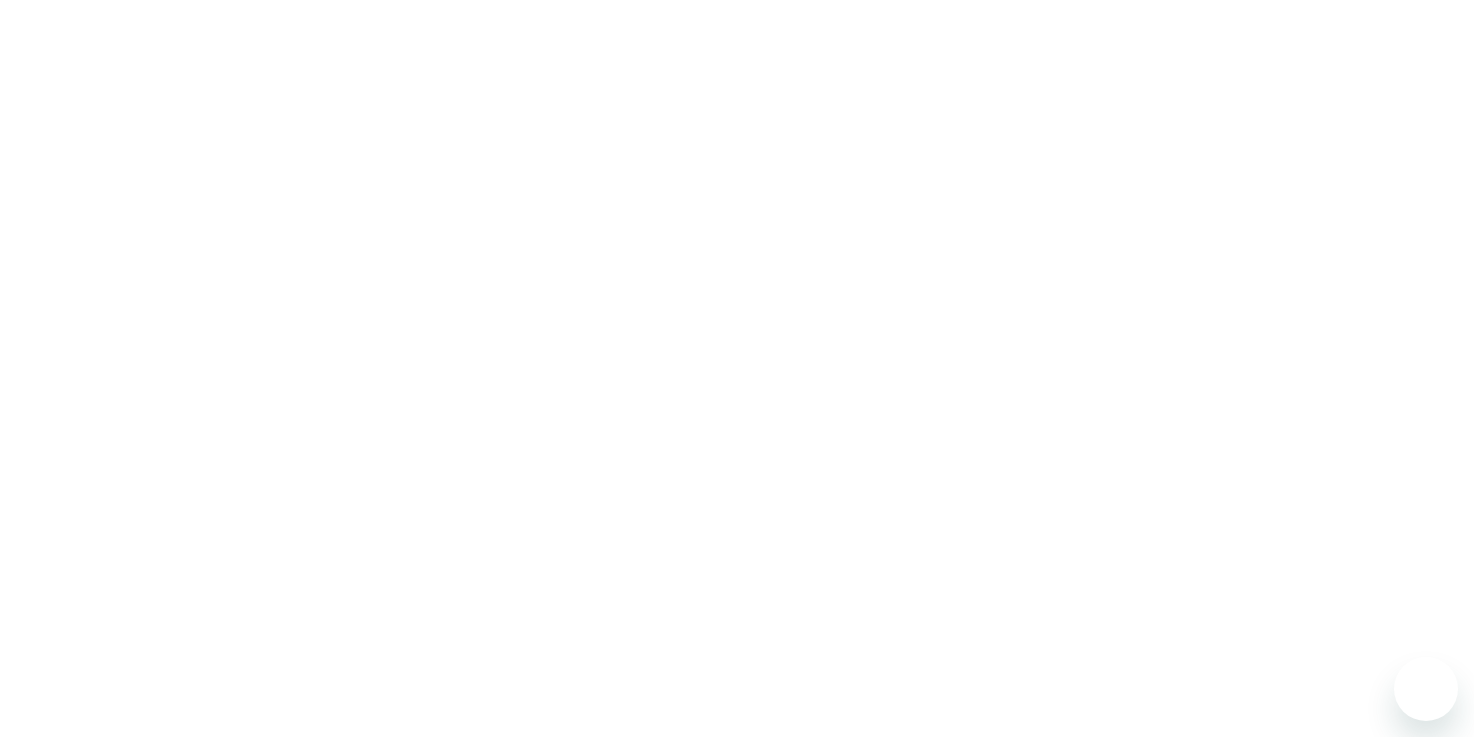 scroll, scrollTop: 0, scrollLeft: 0, axis: both 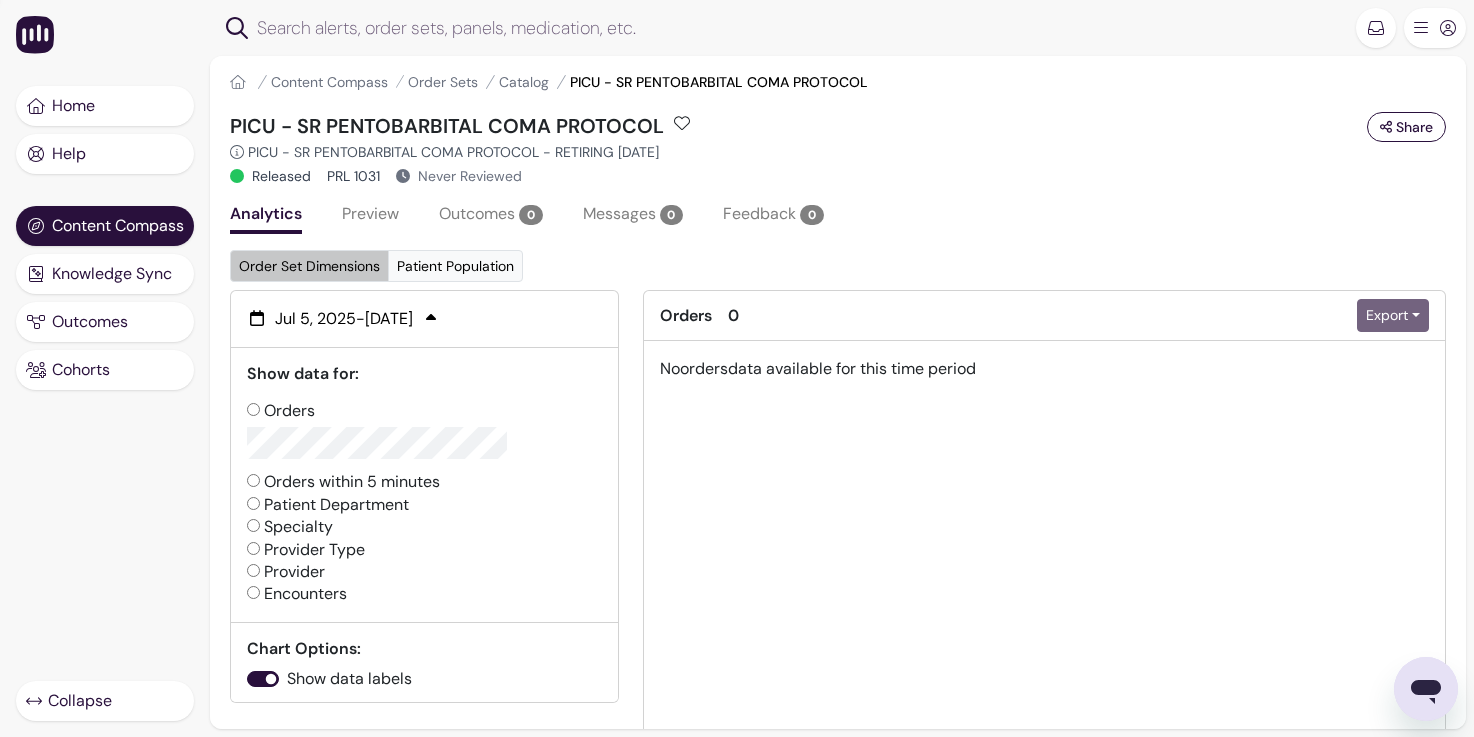 click on "[DATE]  -  [DATE]" at bounding box center [344, 319] 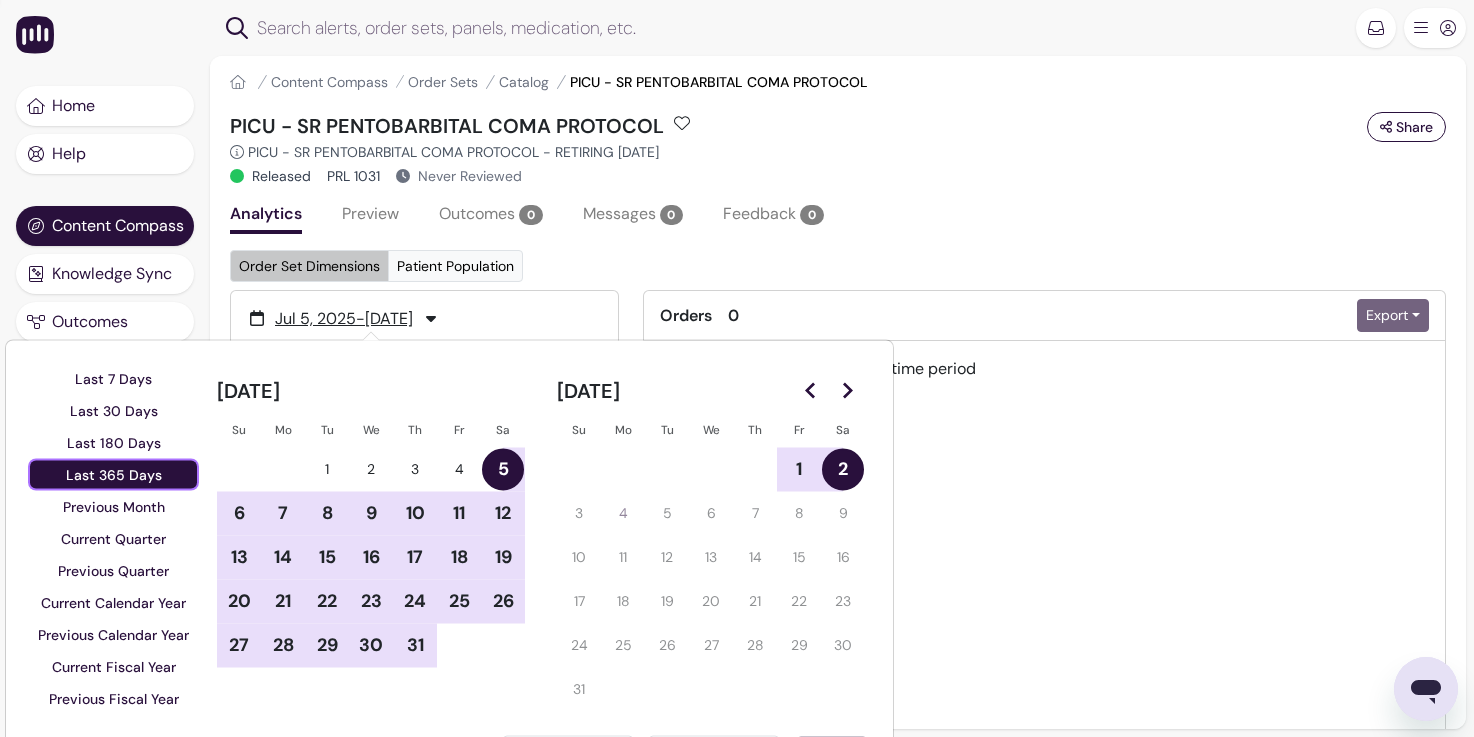click on "Last 365 Days" at bounding box center (114, 475) 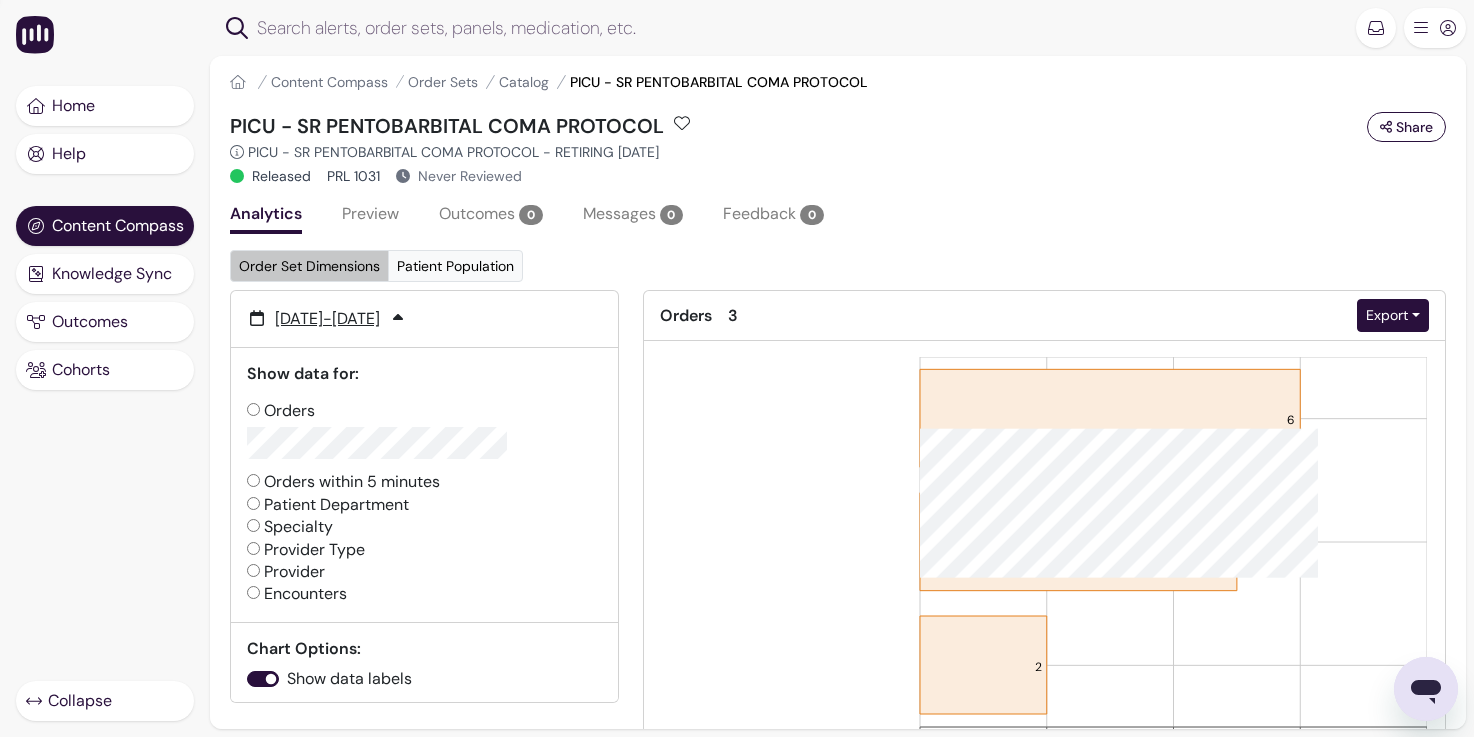 click 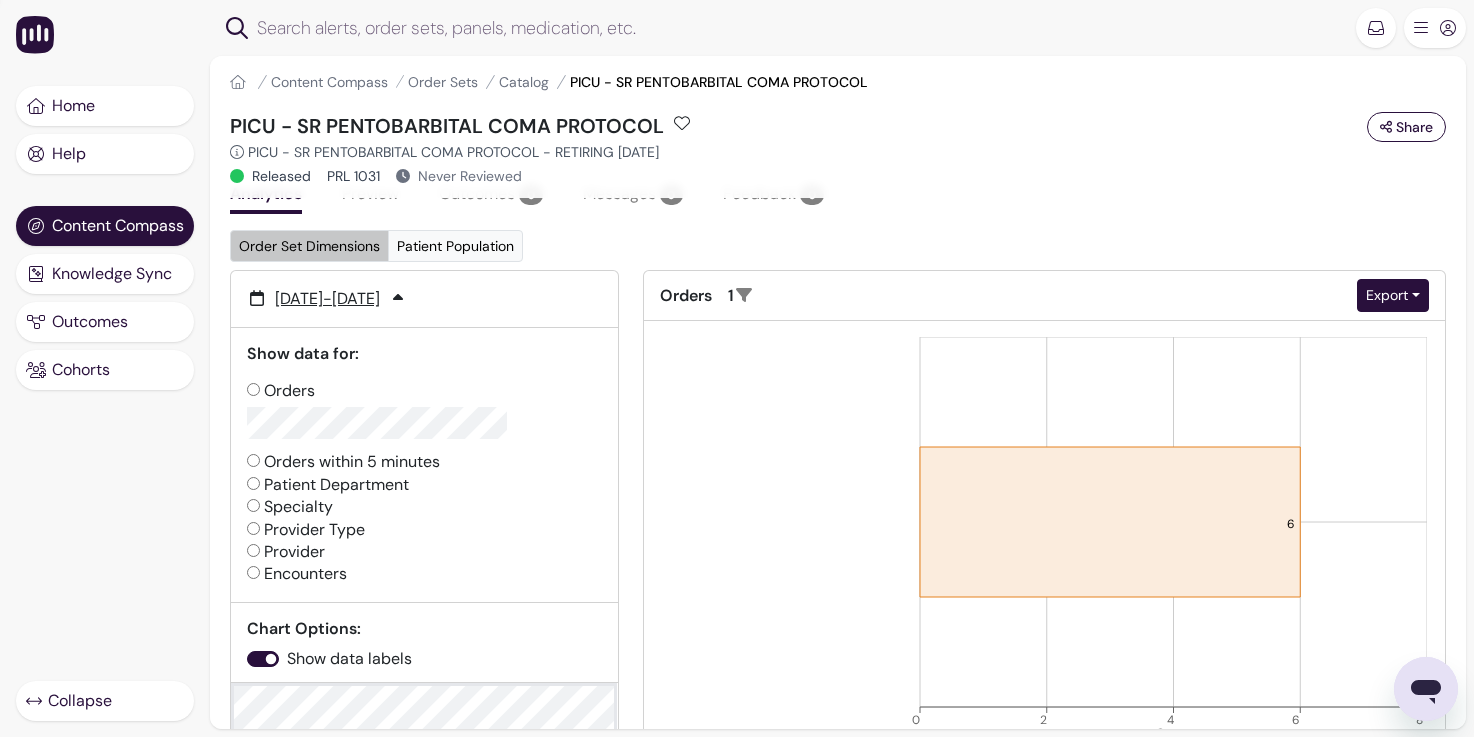 scroll, scrollTop: 28, scrollLeft: 0, axis: vertical 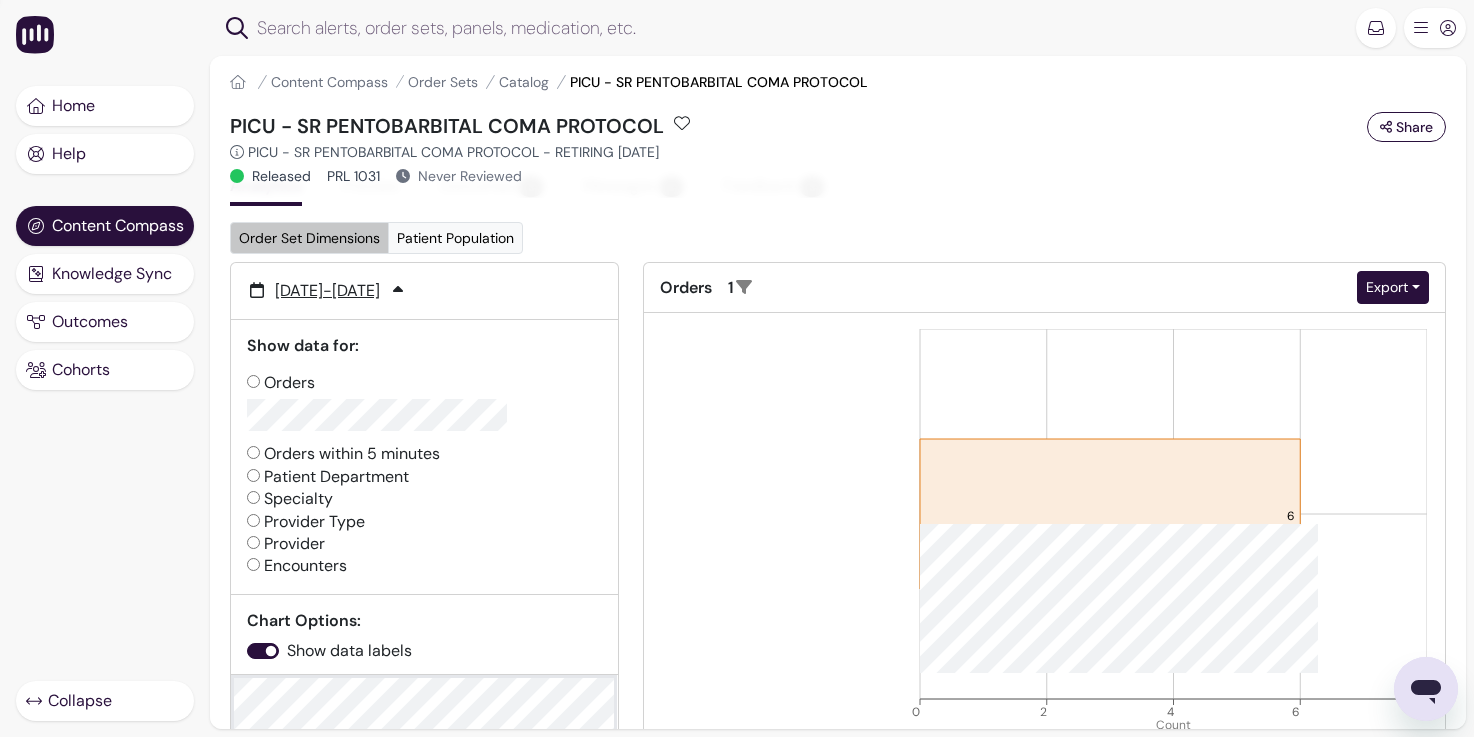 click 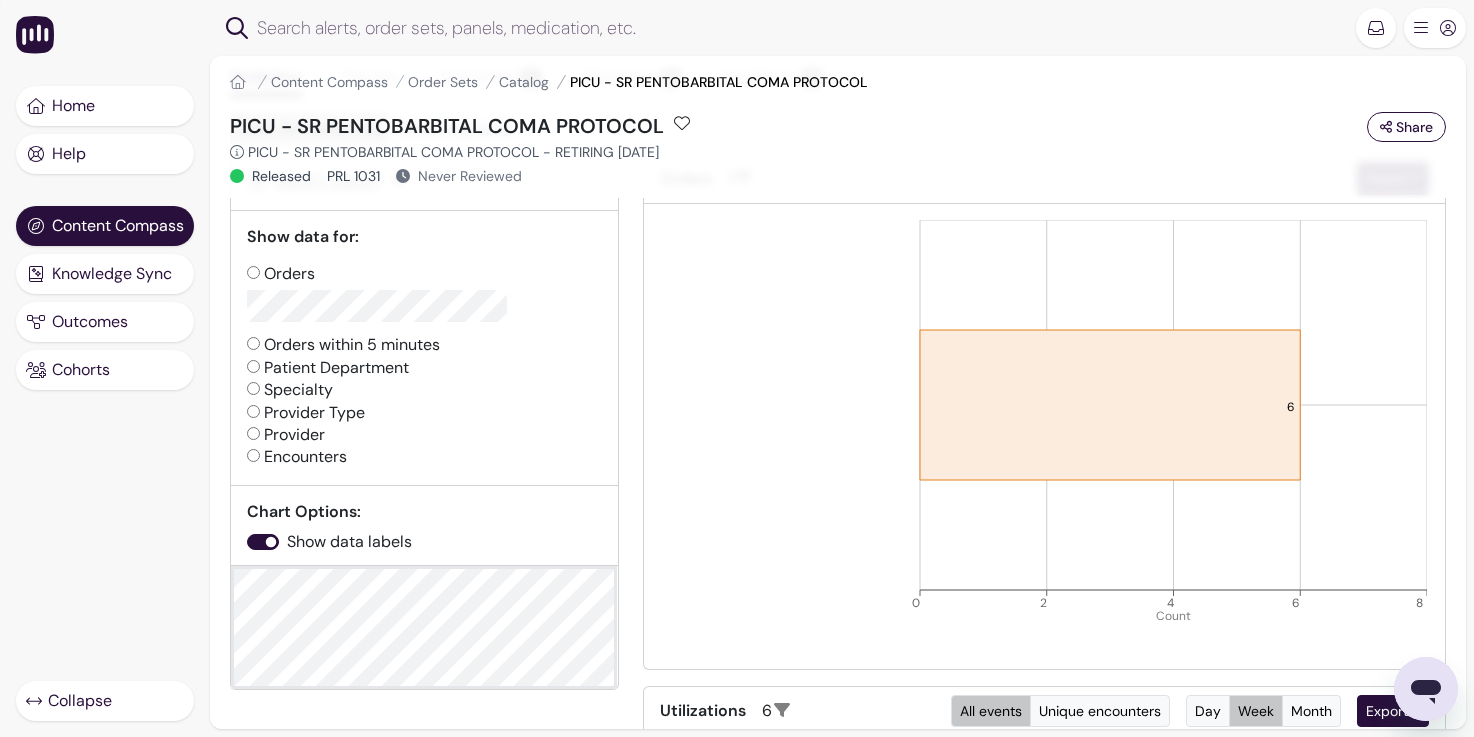 scroll, scrollTop: 120, scrollLeft: 0, axis: vertical 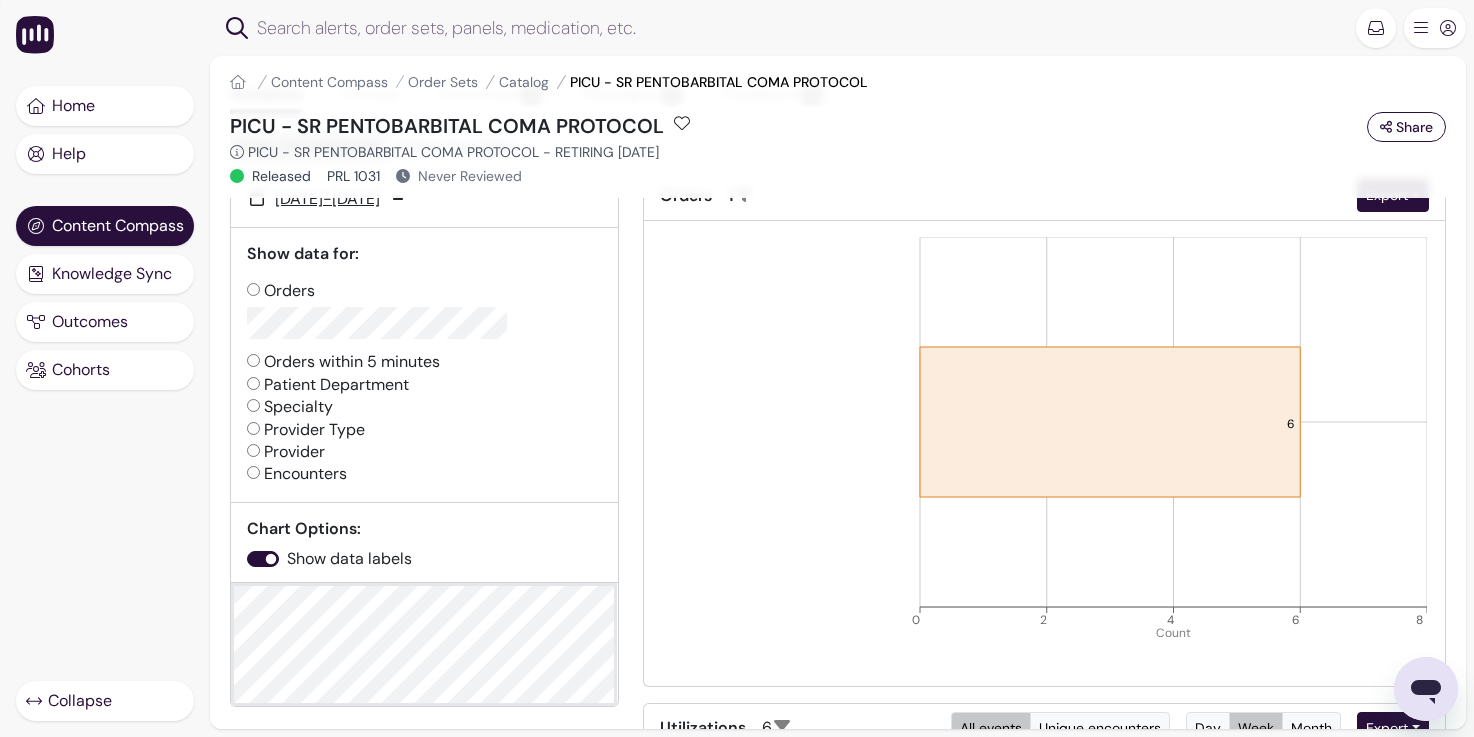 click on "Orders within 5 minutes" at bounding box center [253, 360] 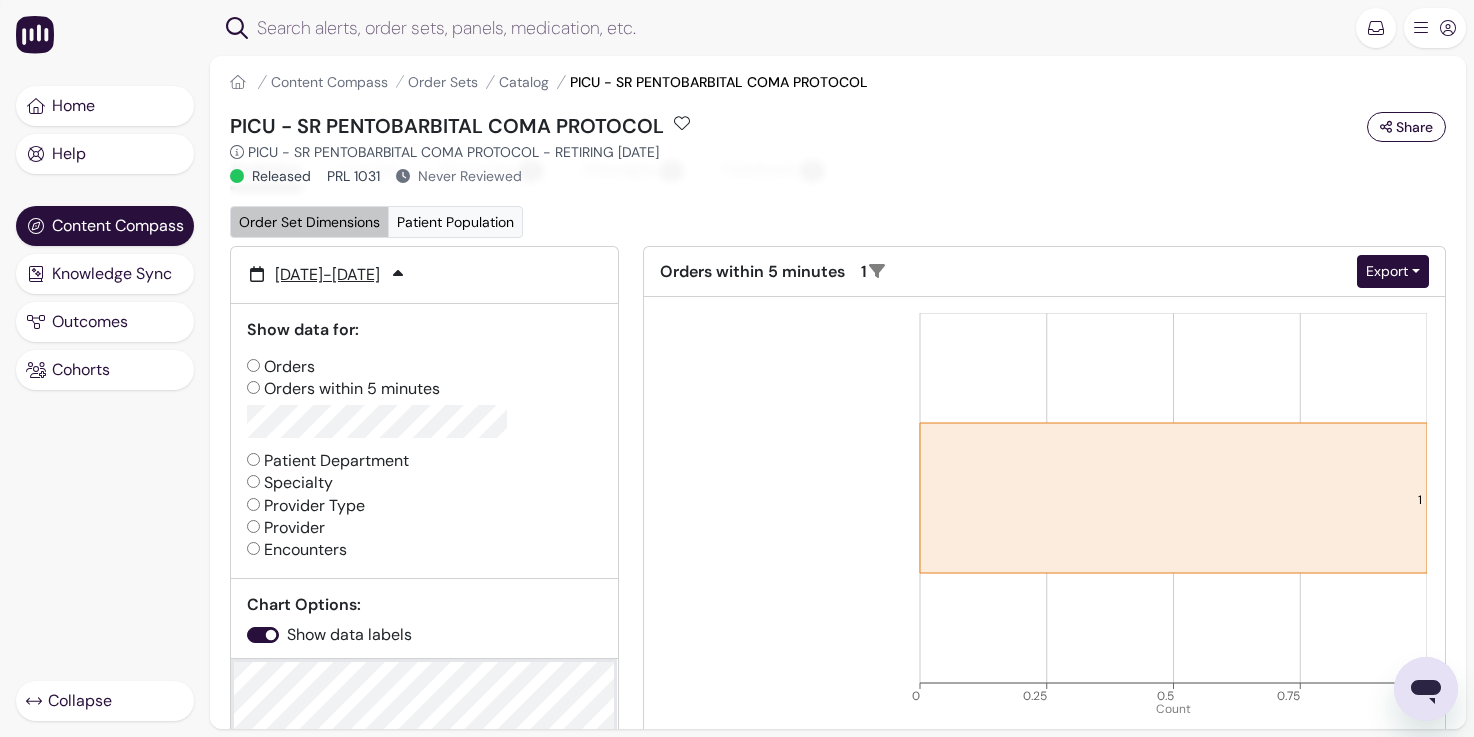 scroll, scrollTop: 0, scrollLeft: 0, axis: both 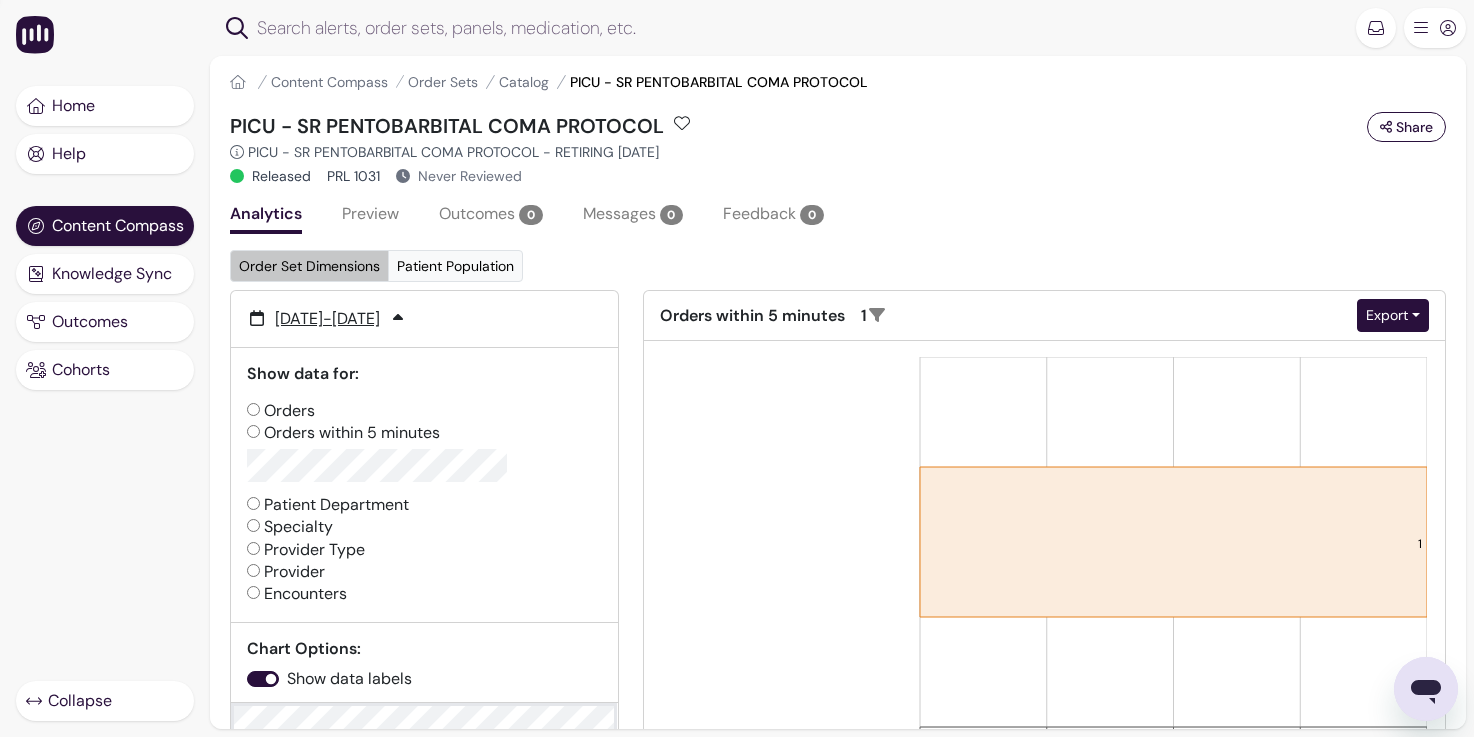 click on "Orders" at bounding box center [253, 409] 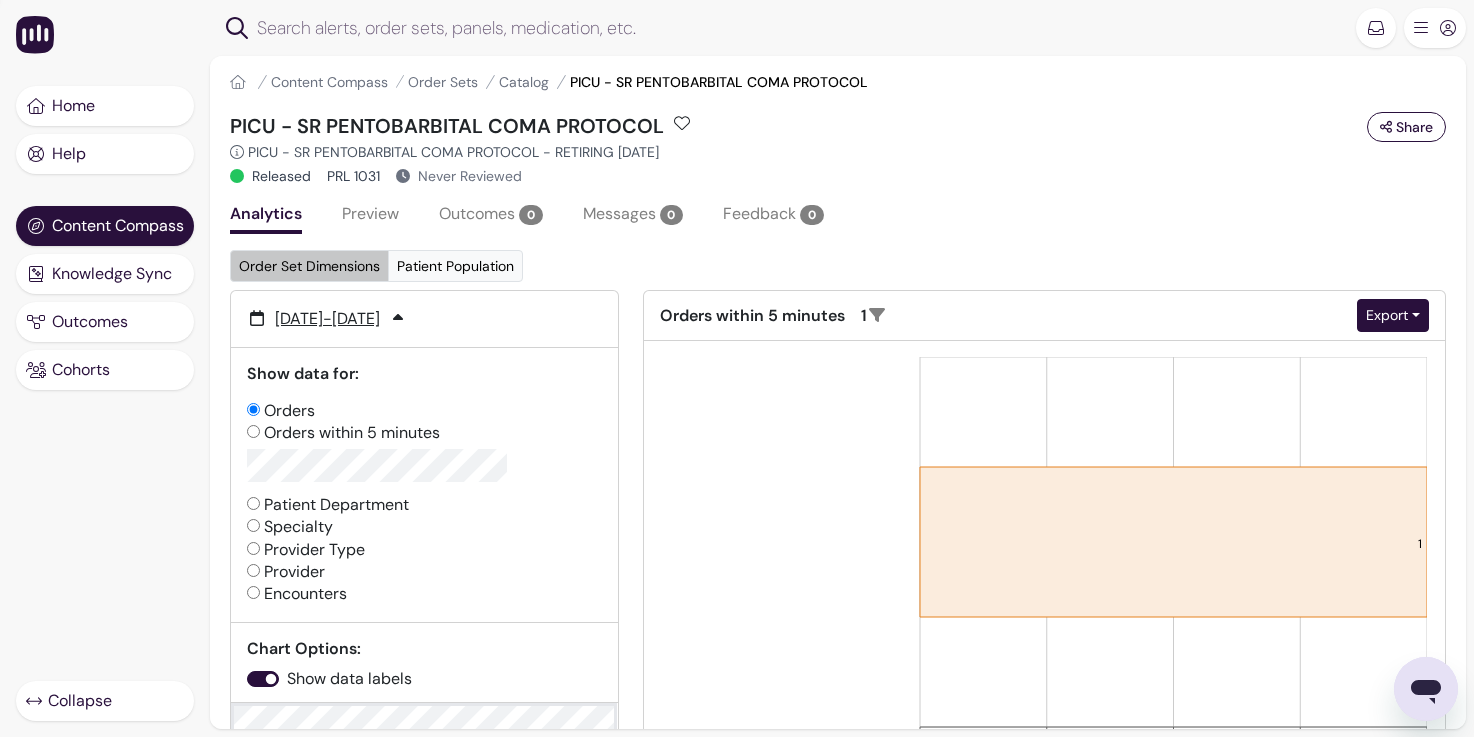 radio on "false" 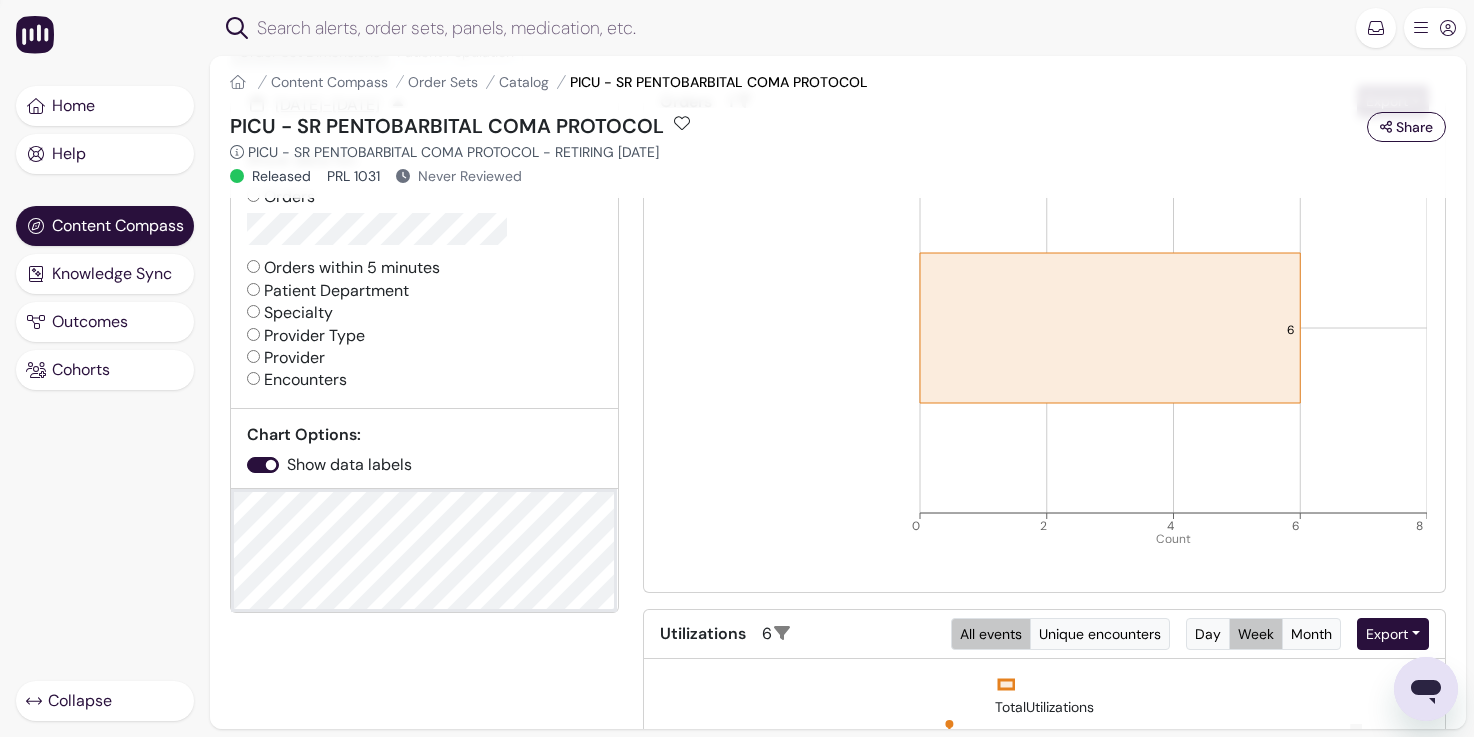 scroll, scrollTop: 2, scrollLeft: 0, axis: vertical 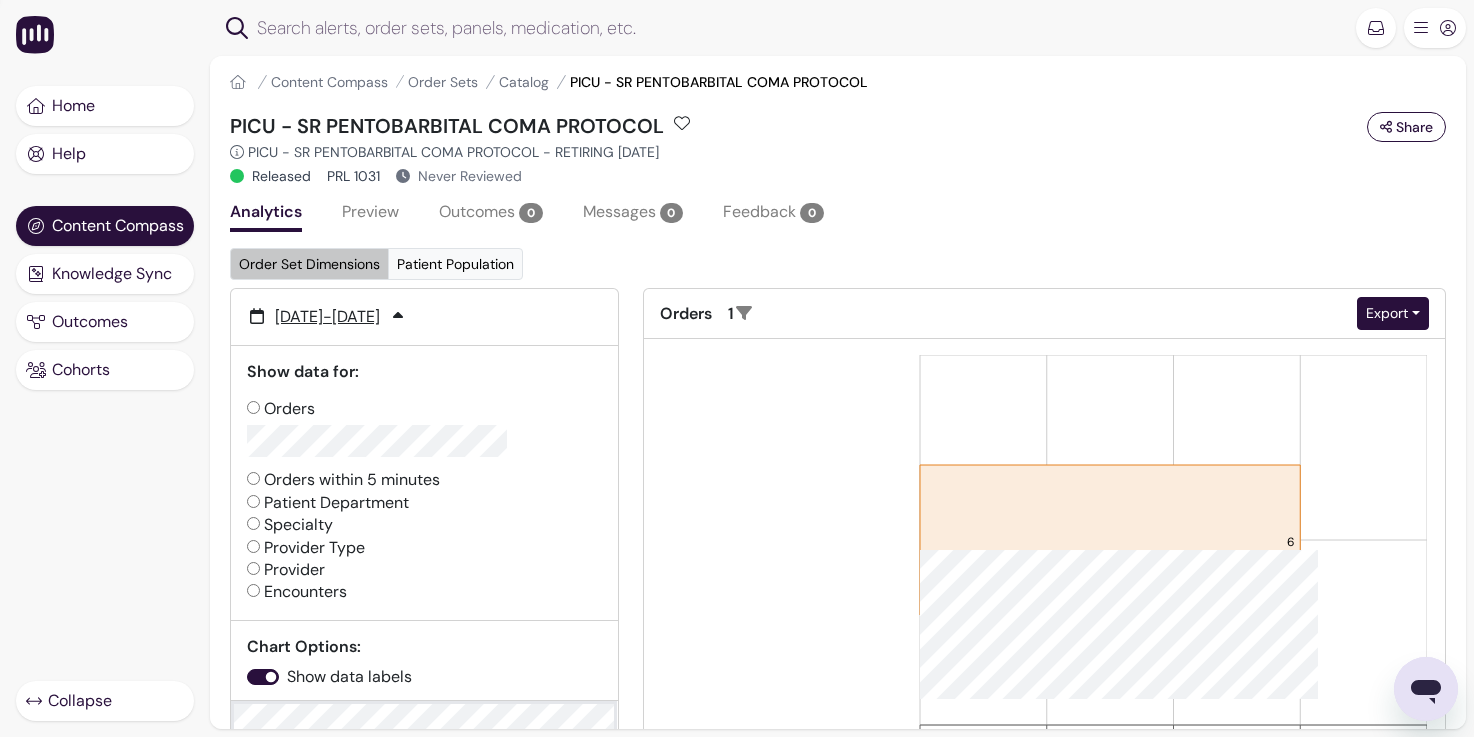 click 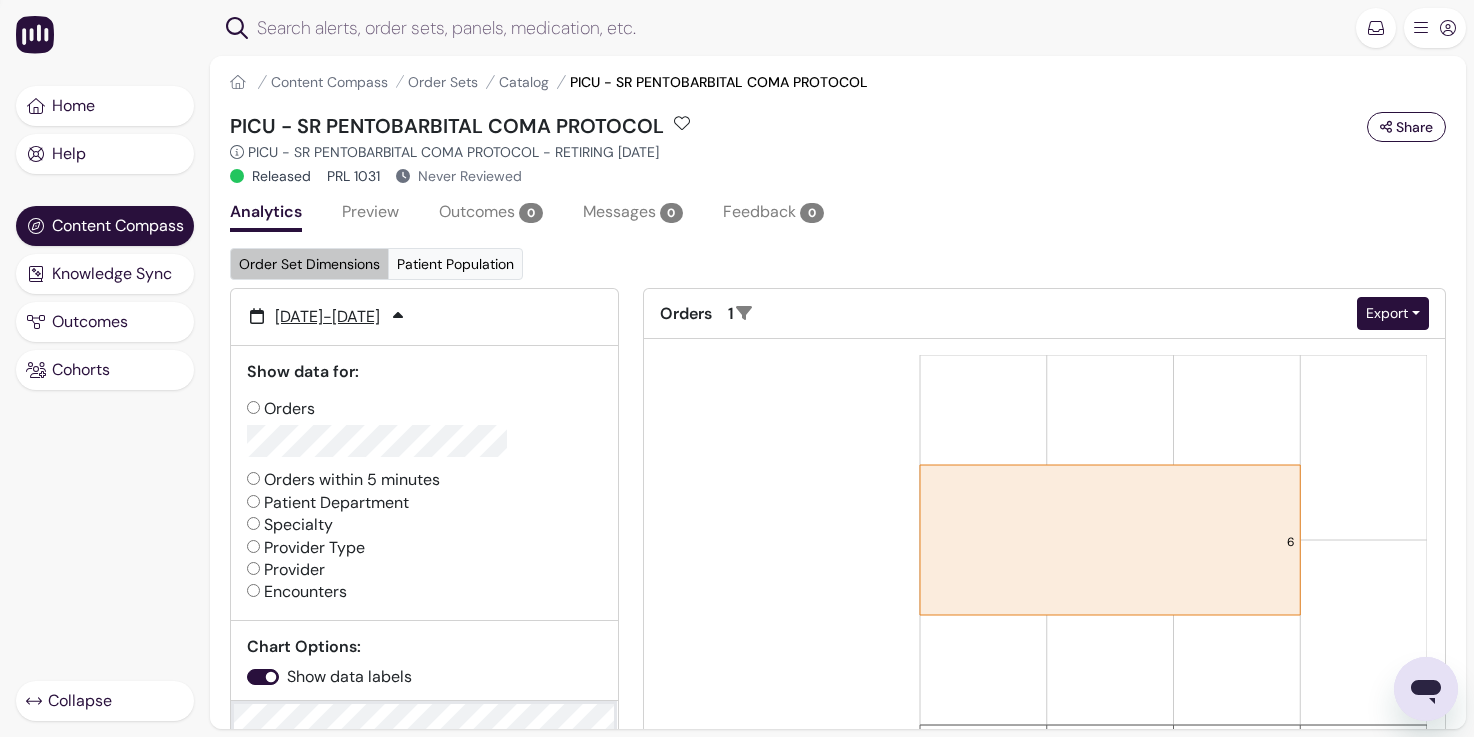 click on "Provider Type" at bounding box center [306, 548] 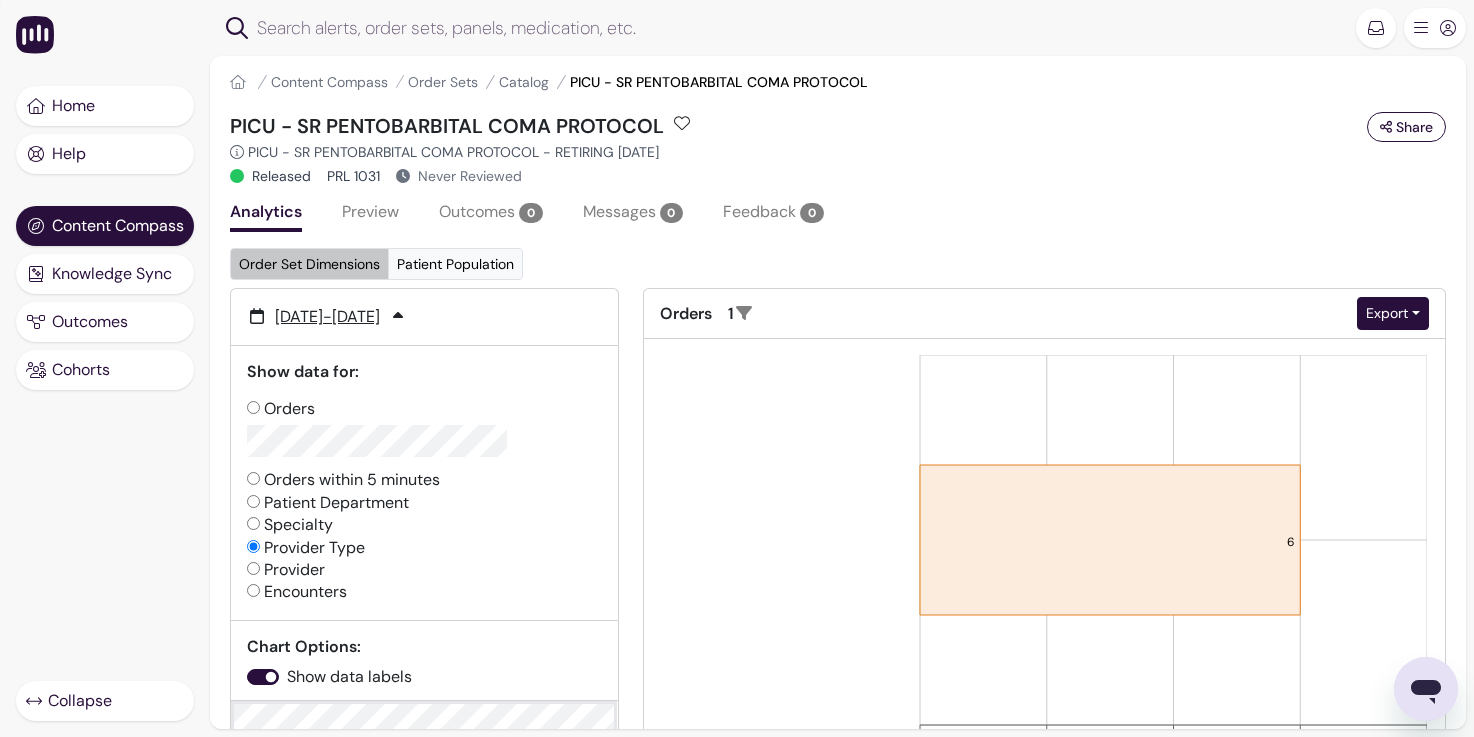 radio on "false" 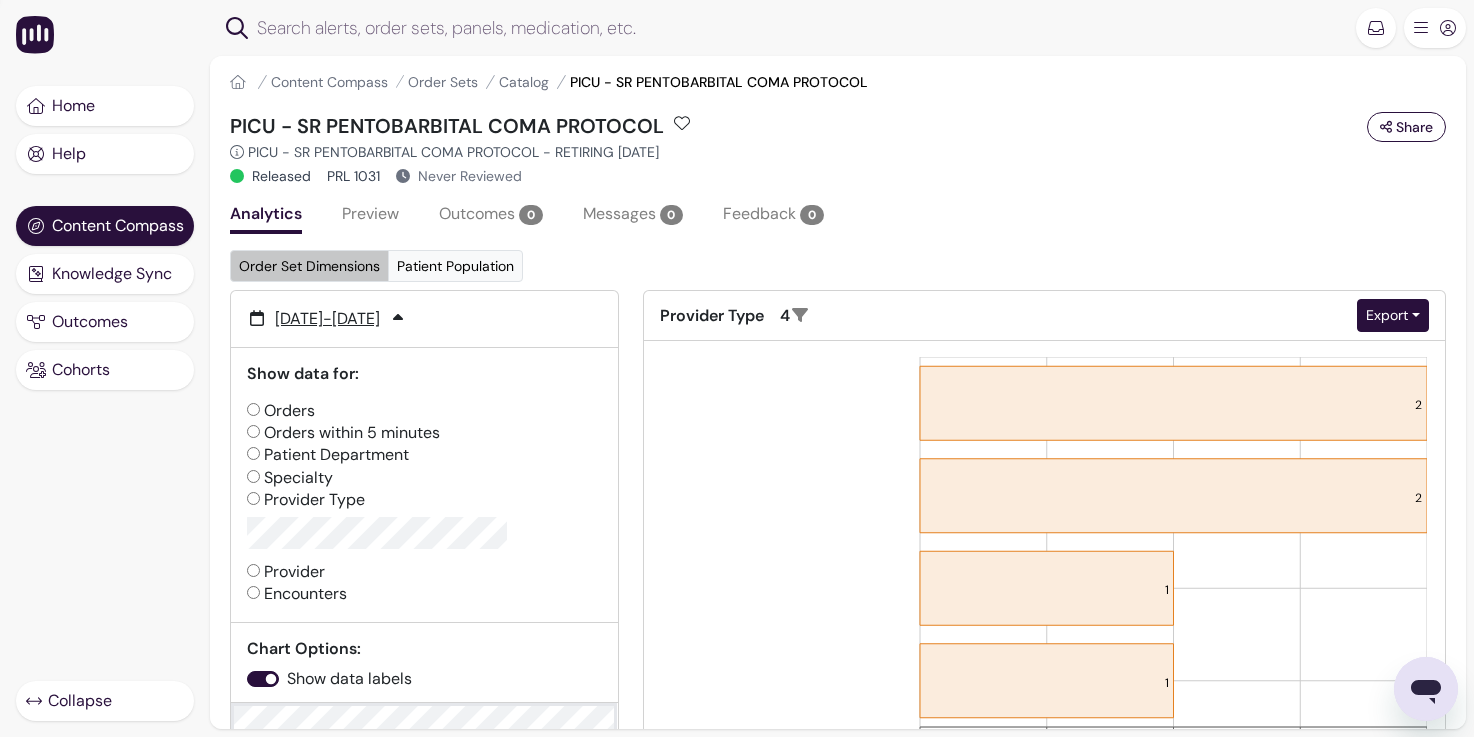 click on "Provider" at bounding box center [253, 570] 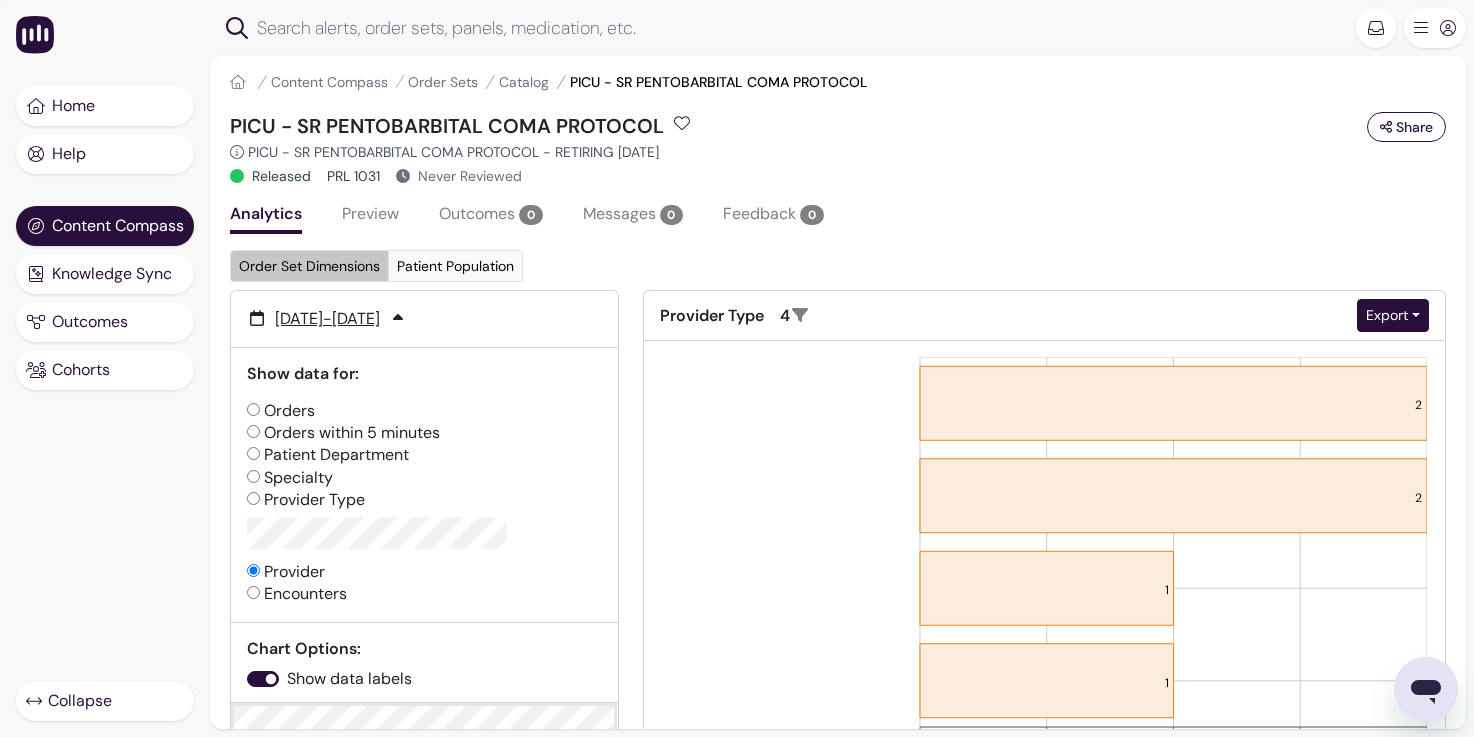 radio on "false" 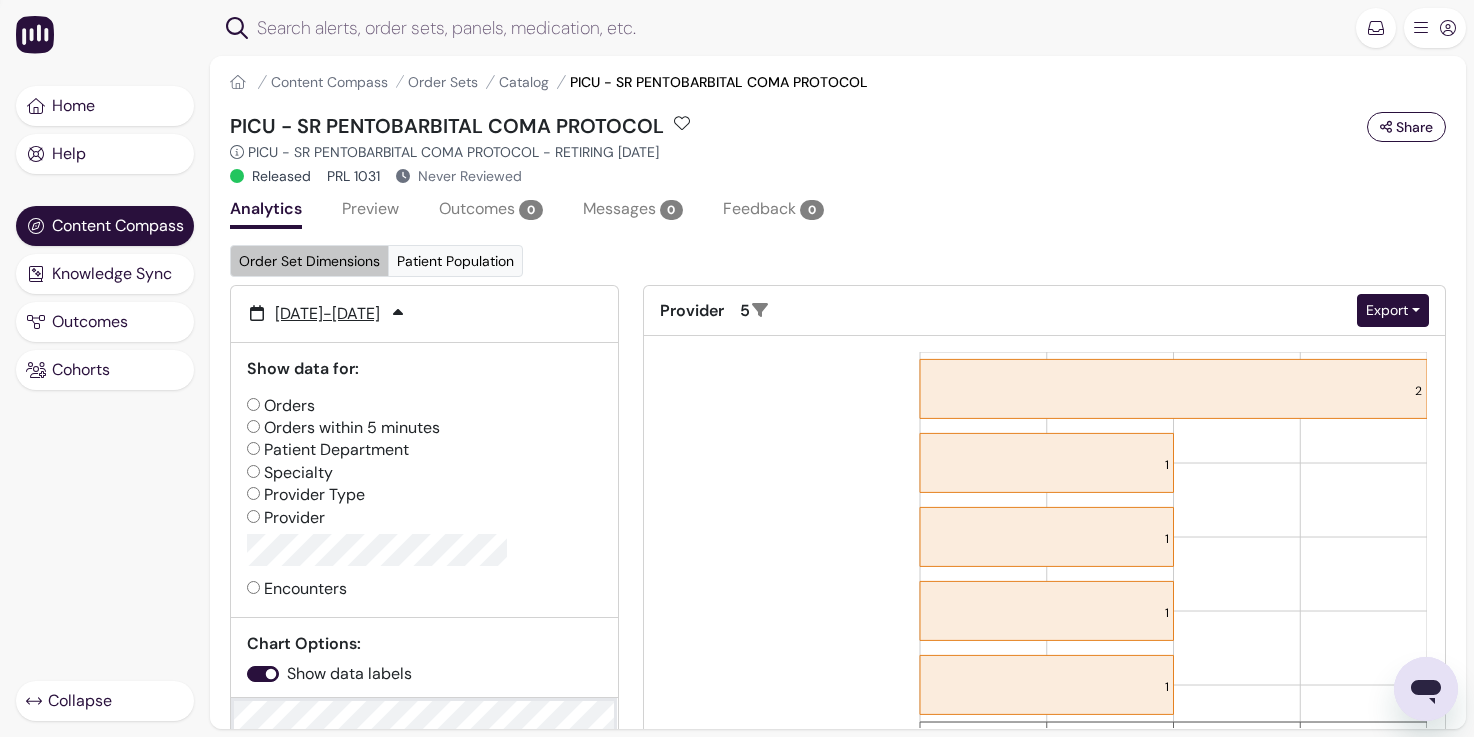 scroll, scrollTop: 0, scrollLeft: 0, axis: both 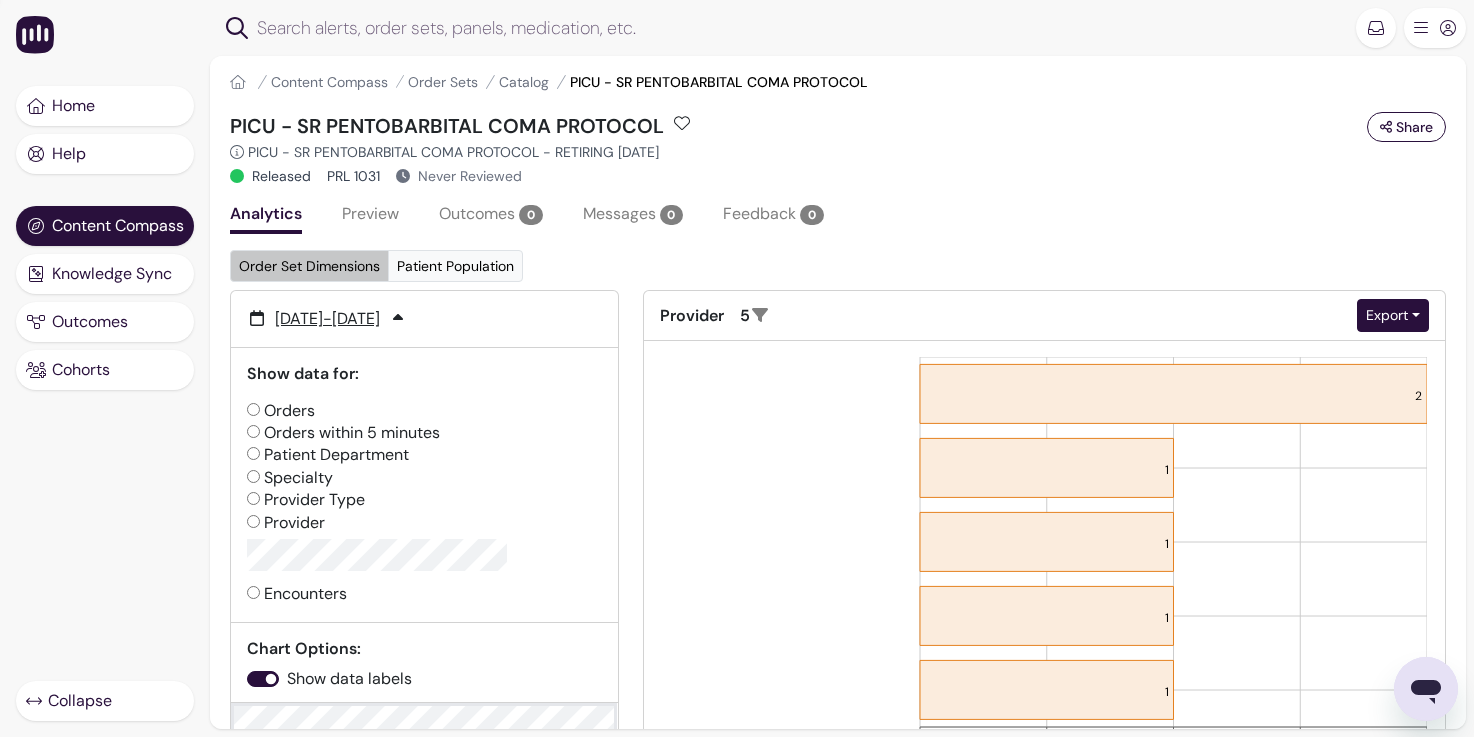 click on "Orders" at bounding box center [253, 409] 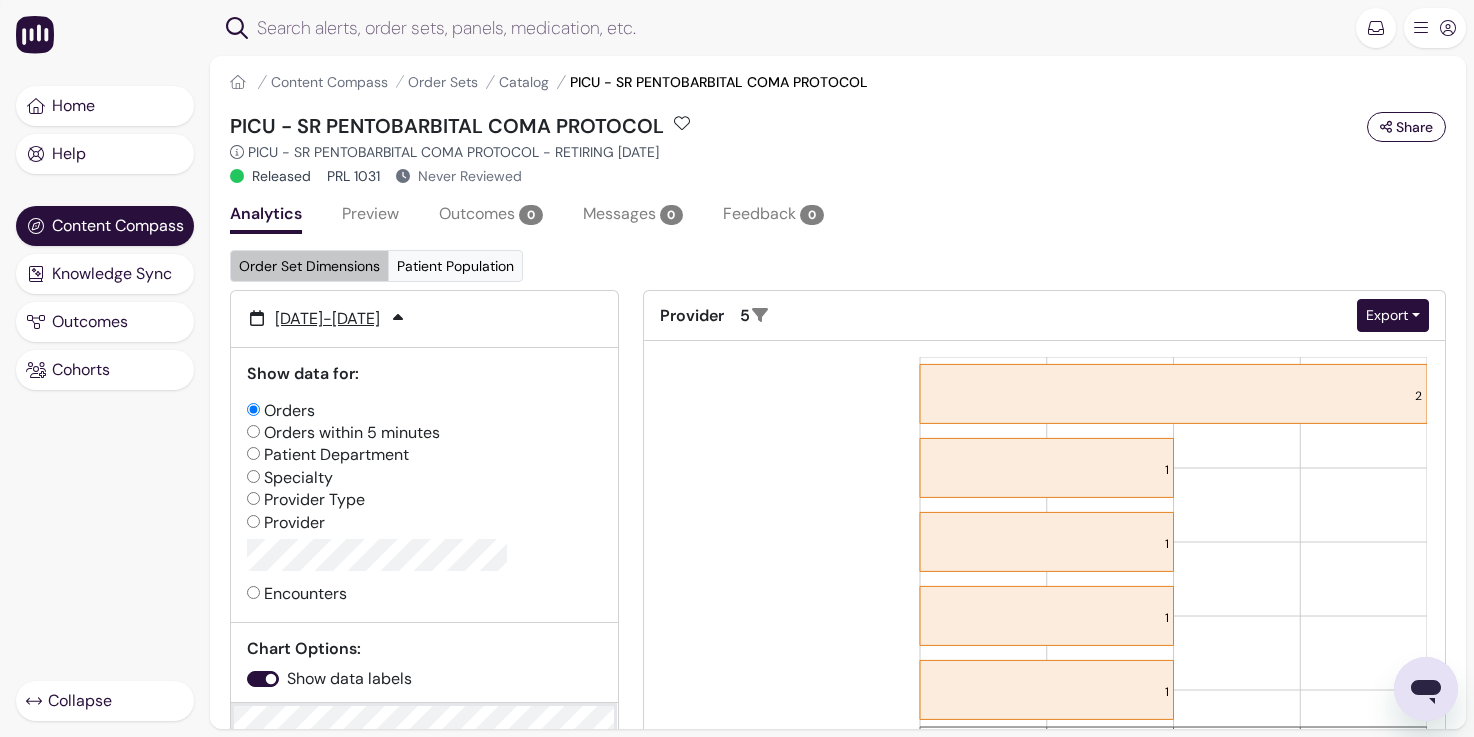 radio on "false" 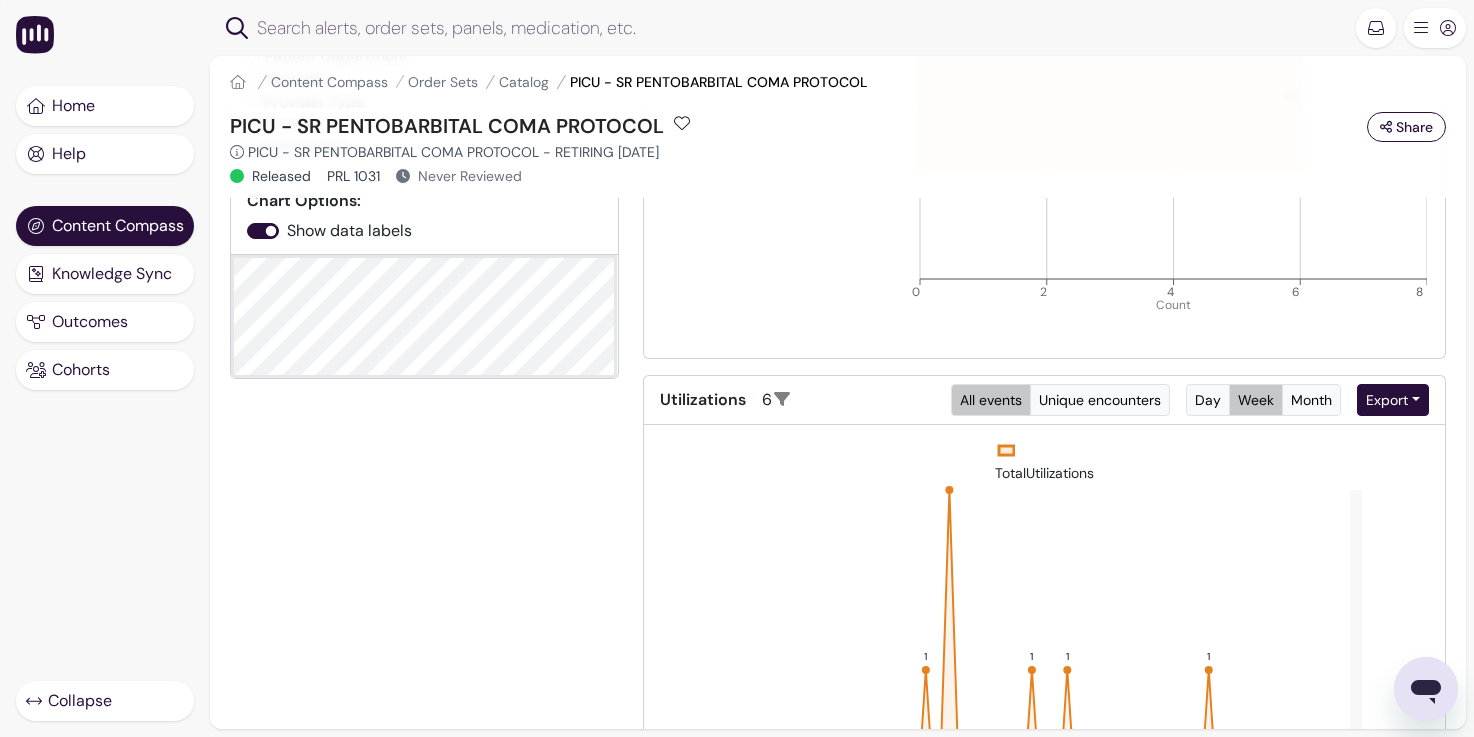 scroll, scrollTop: 705, scrollLeft: 0, axis: vertical 